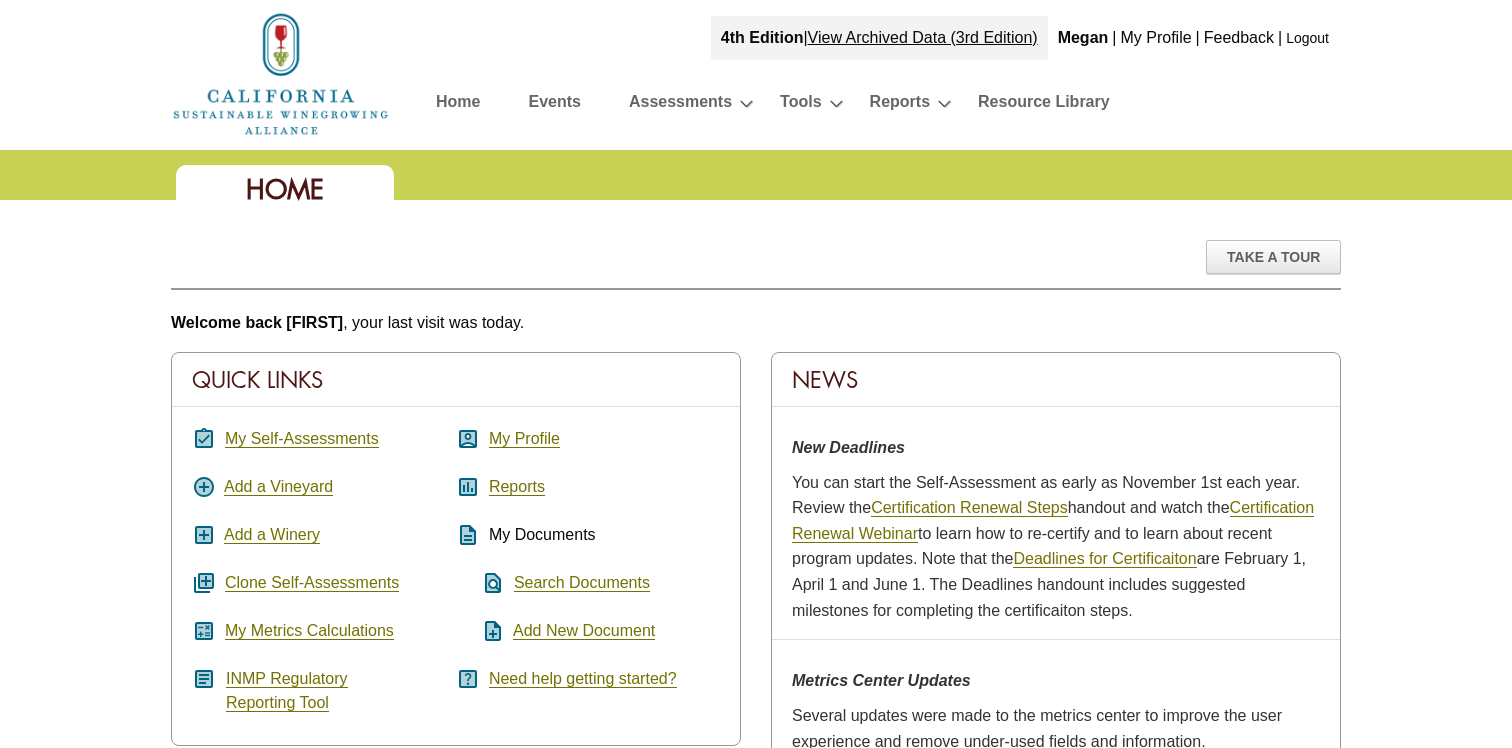 scroll, scrollTop: 0, scrollLeft: 0, axis: both 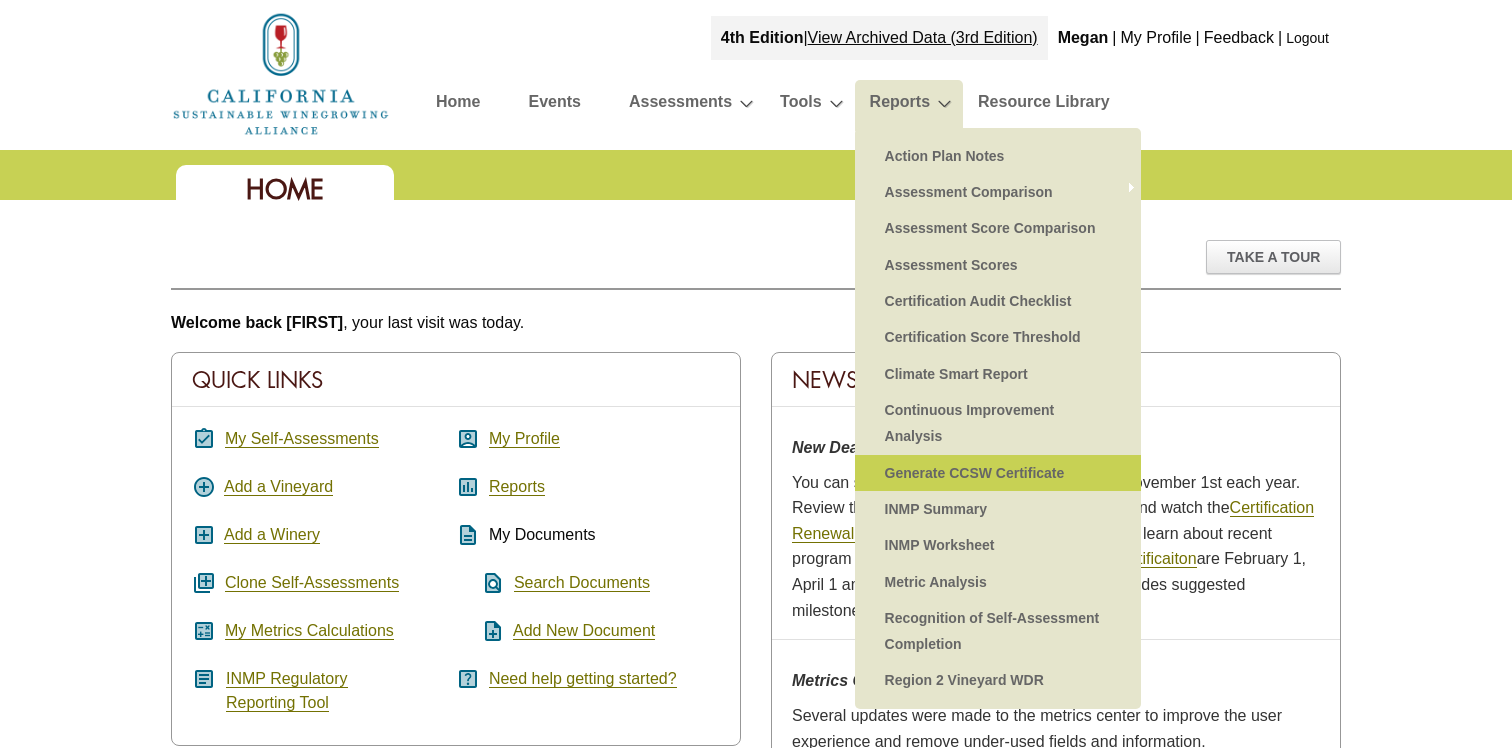 click on "Generate CCSW Certificate" at bounding box center [998, 473] 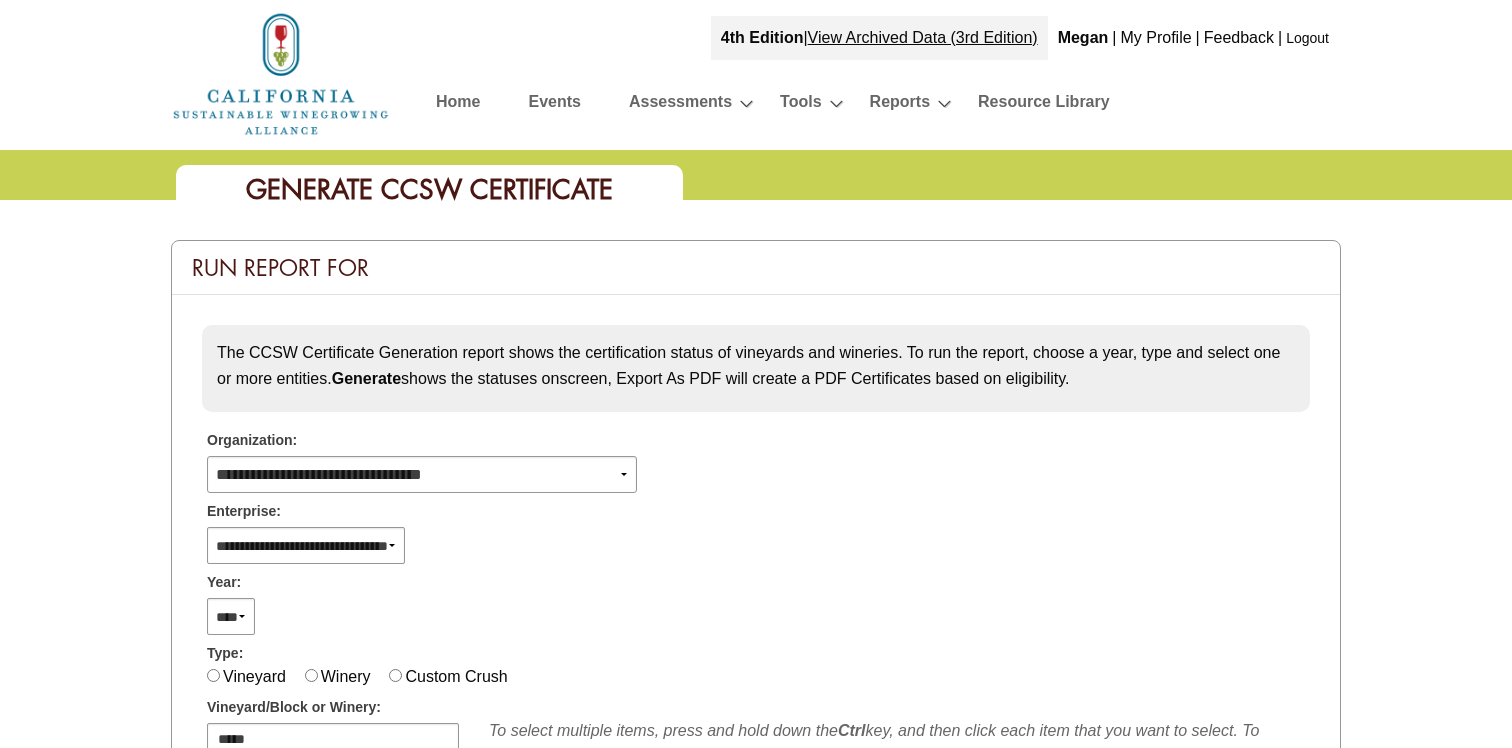 select 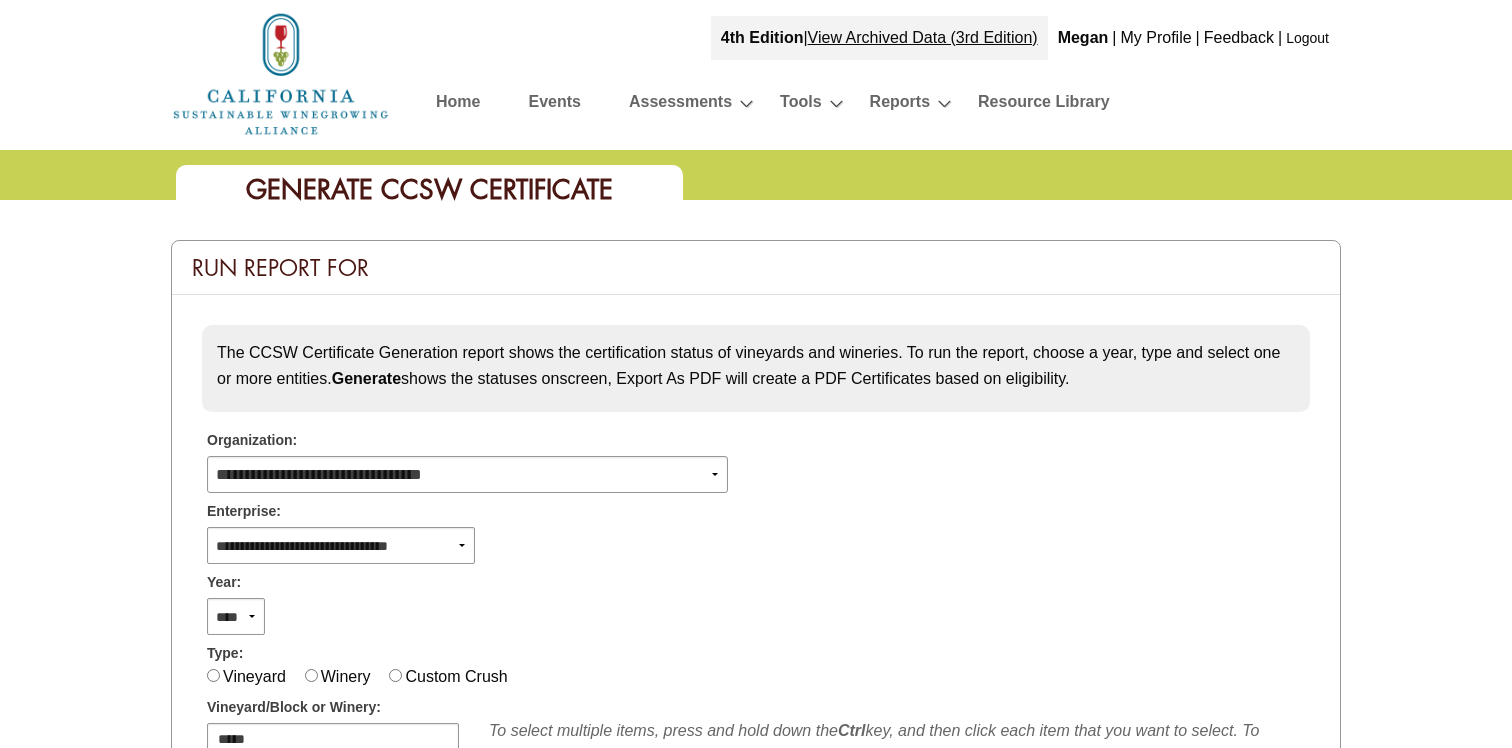 scroll, scrollTop: 0, scrollLeft: 0, axis: both 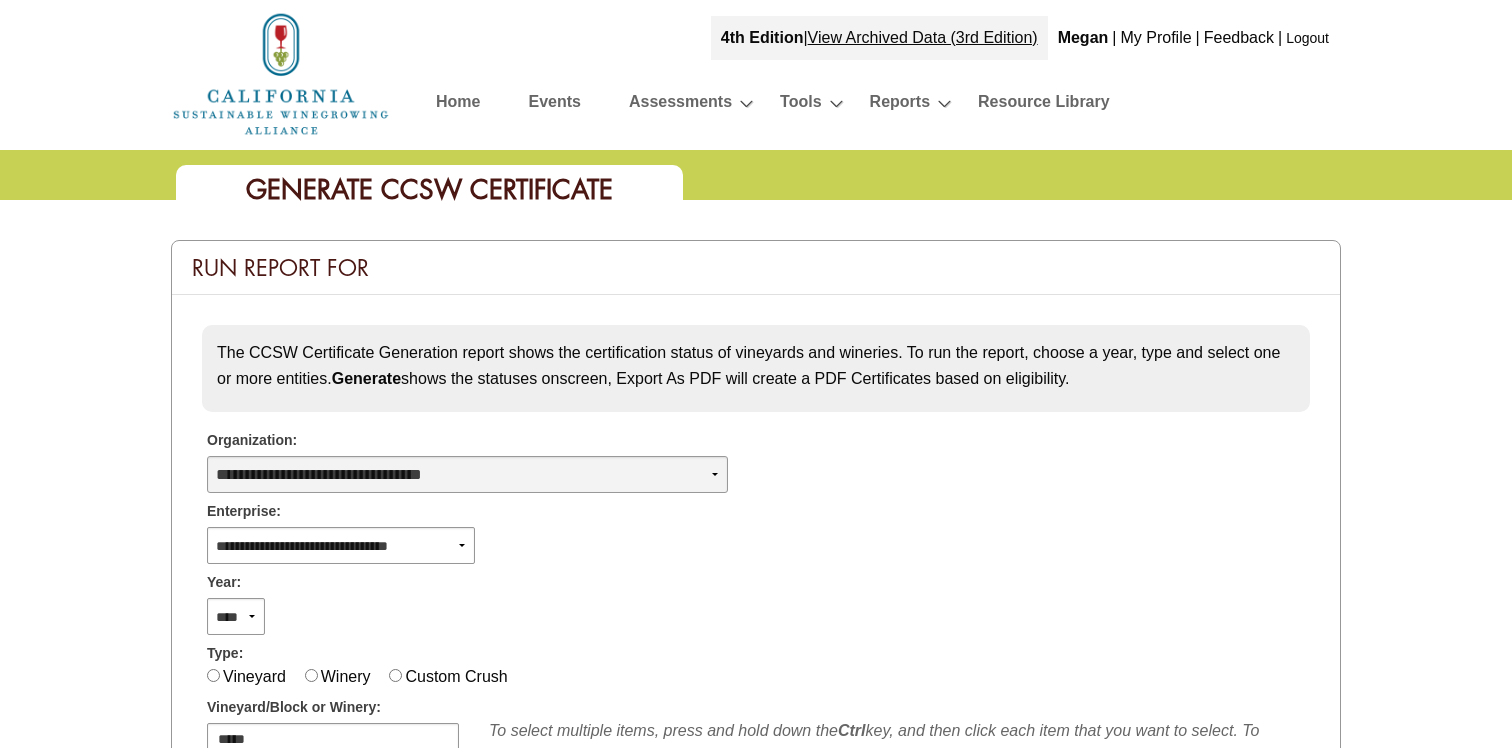 click on "**********" at bounding box center [467, 474] 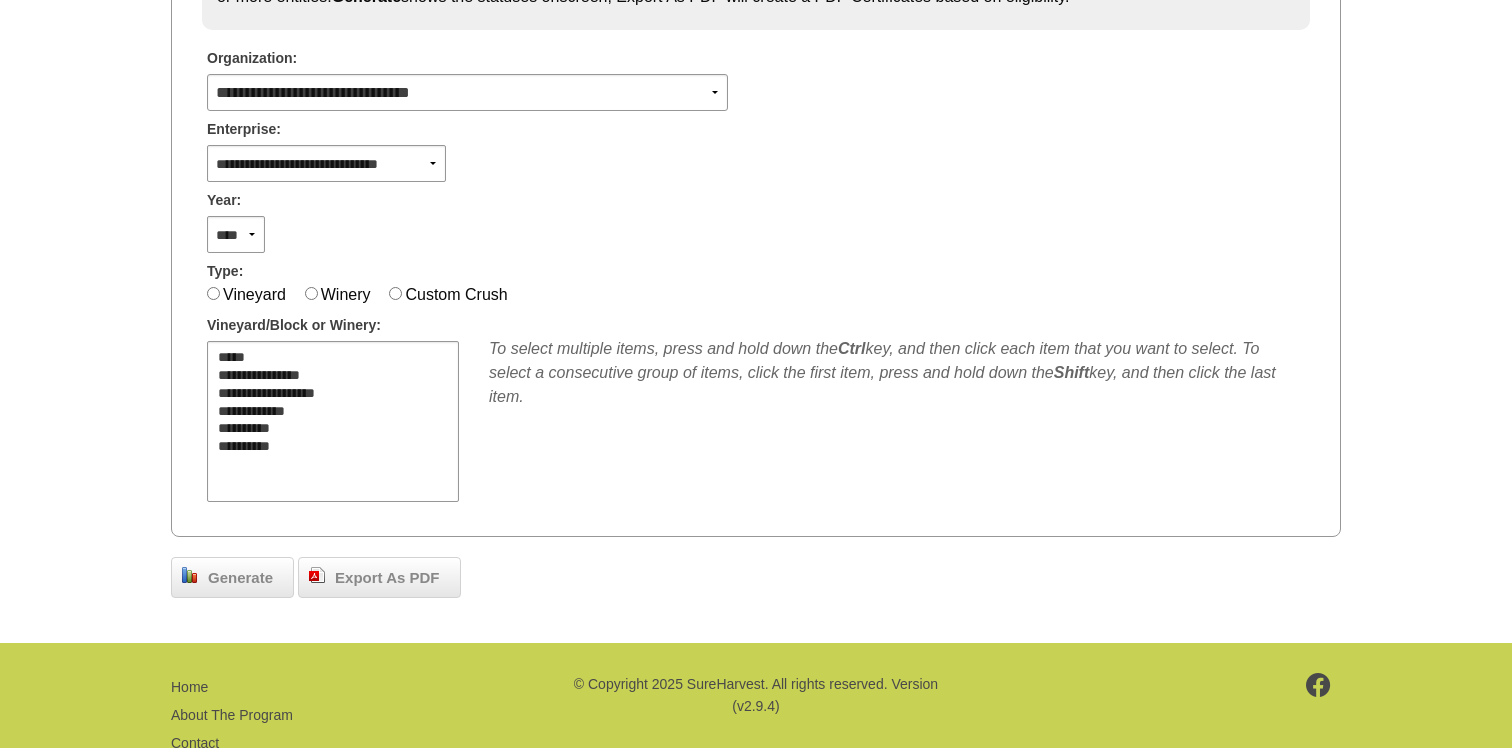 scroll, scrollTop: 394, scrollLeft: 0, axis: vertical 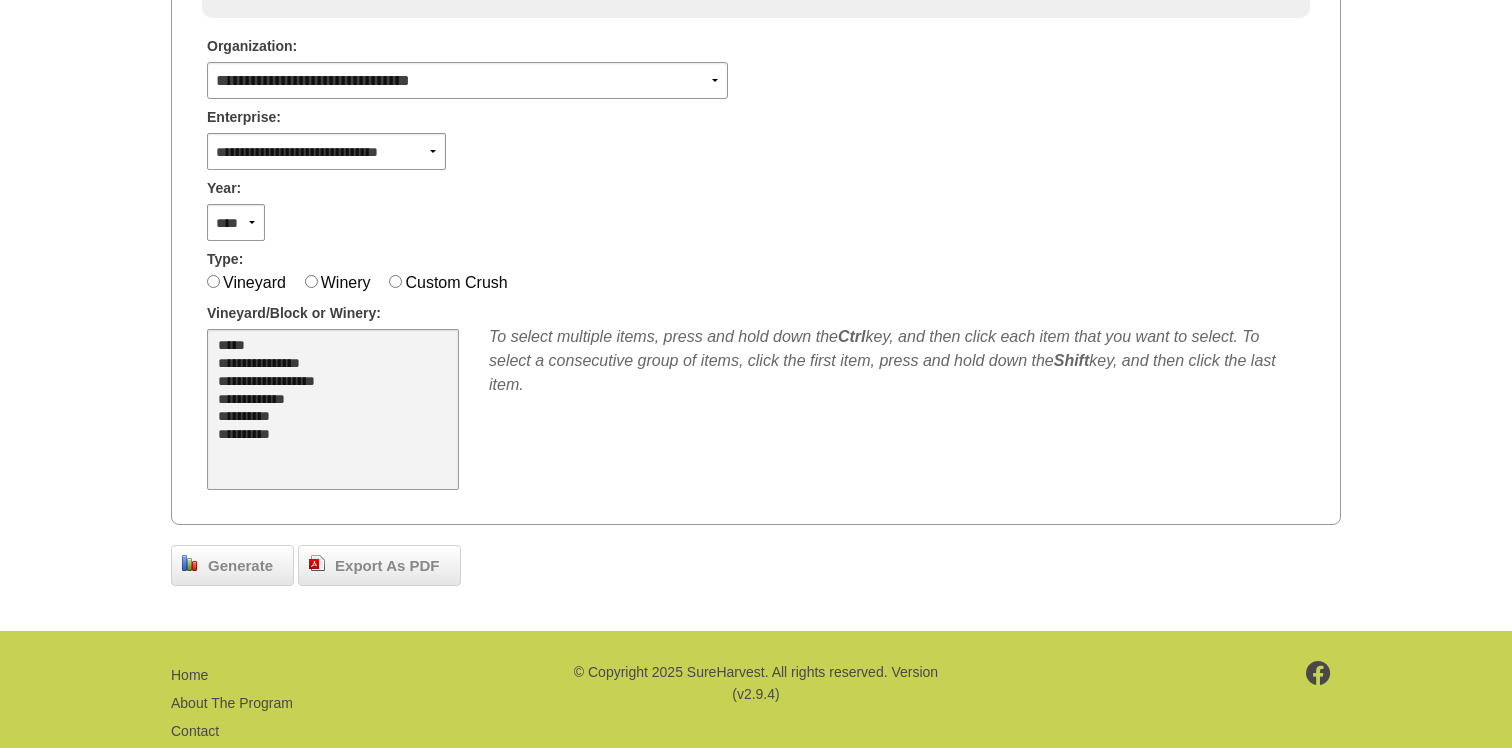 click on "**********" at bounding box center (329, 418) 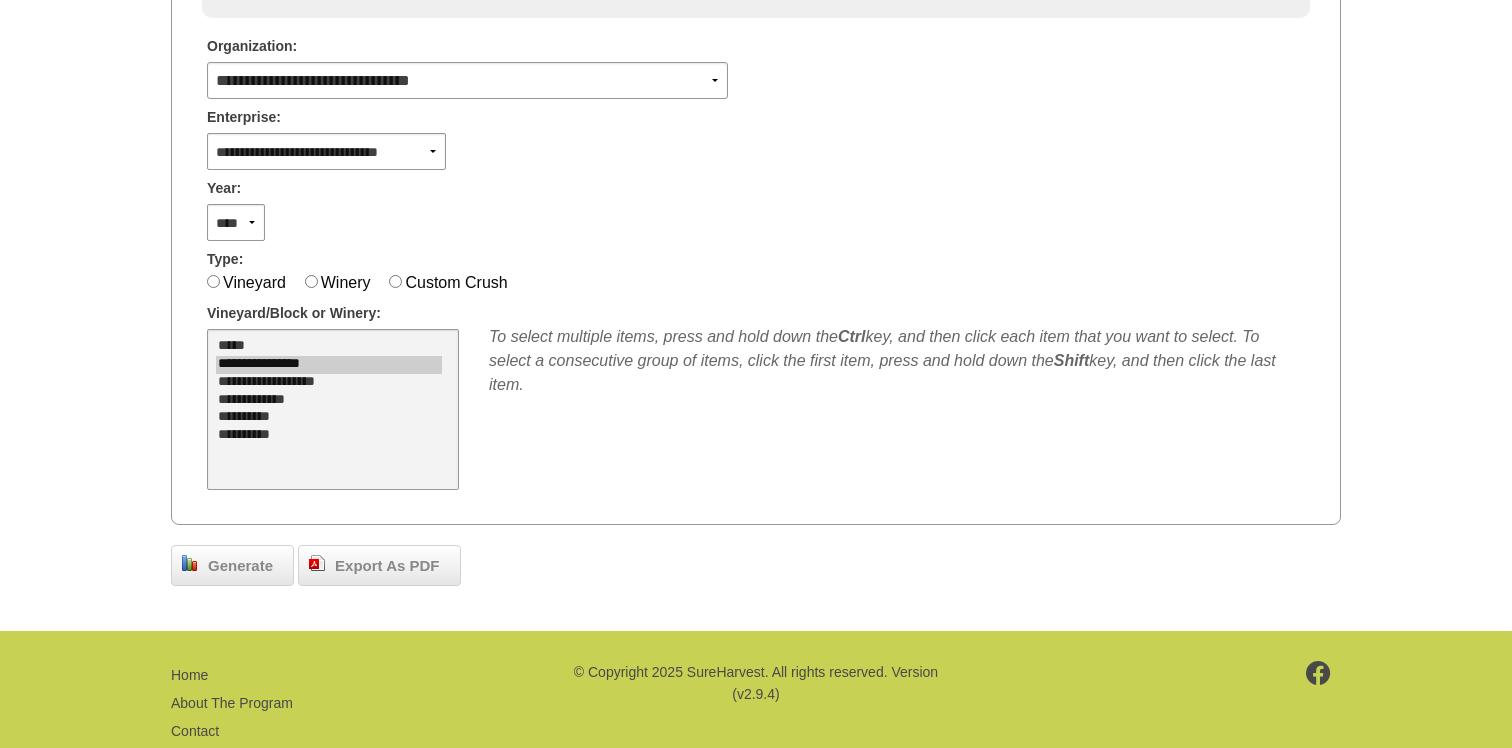 select on "****" 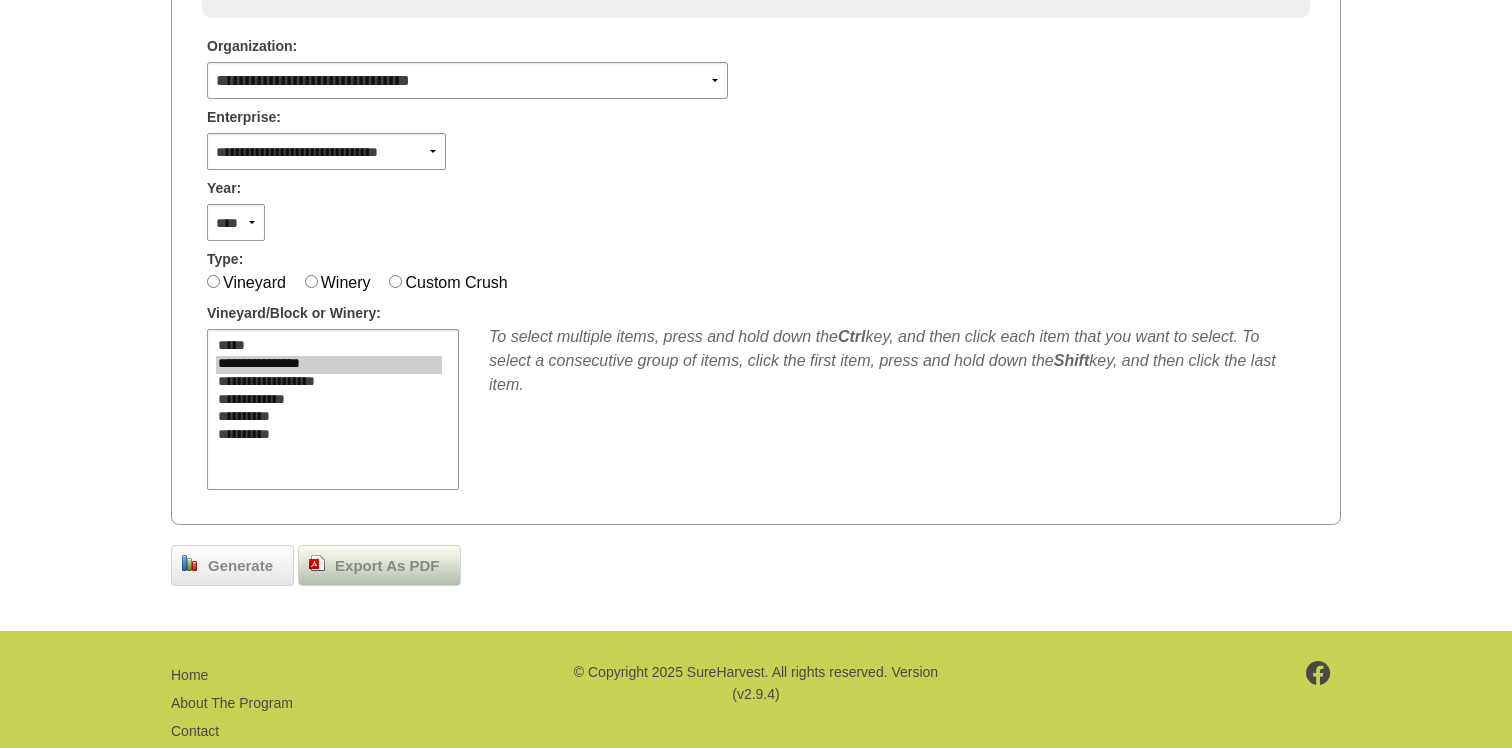 click on "Export As PDF" at bounding box center (387, 566) 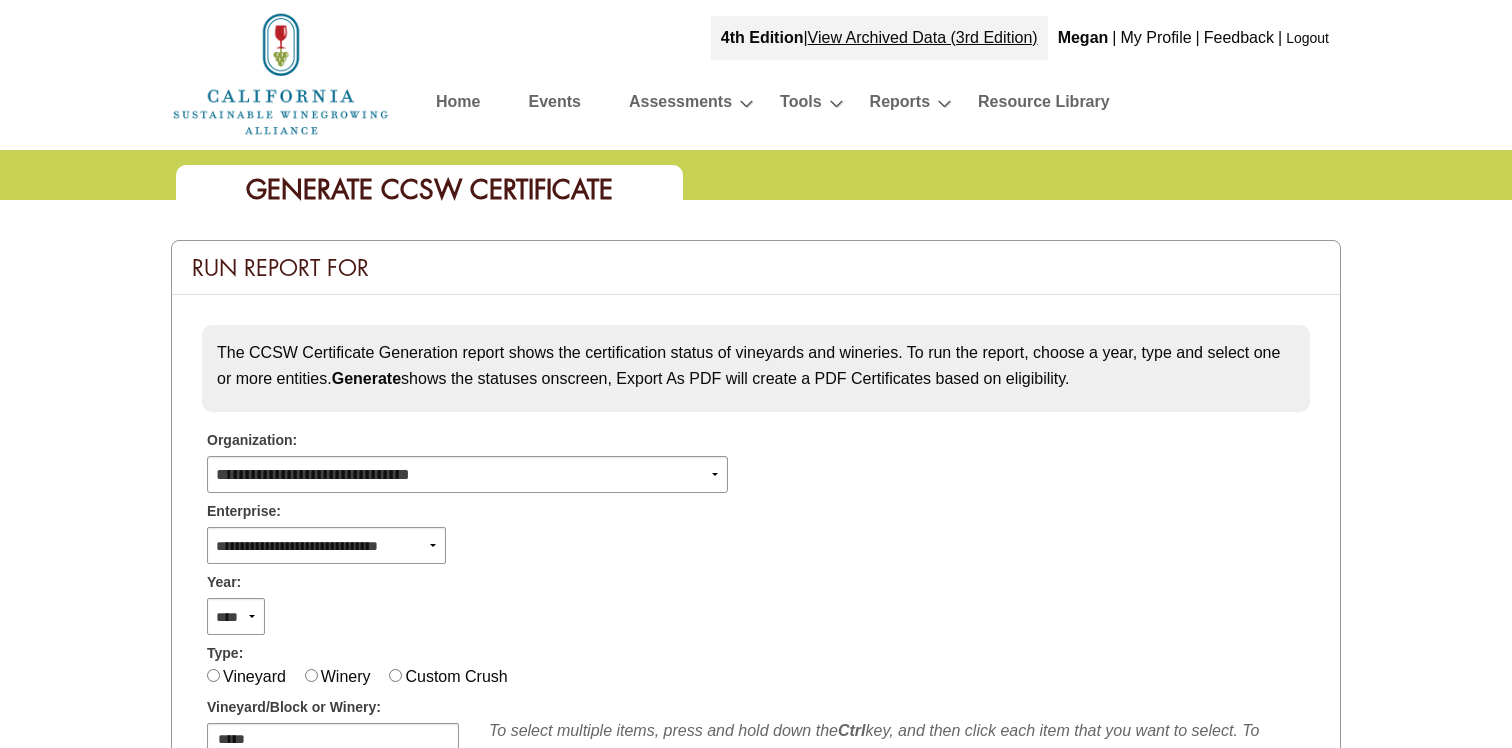 scroll, scrollTop: 394, scrollLeft: 0, axis: vertical 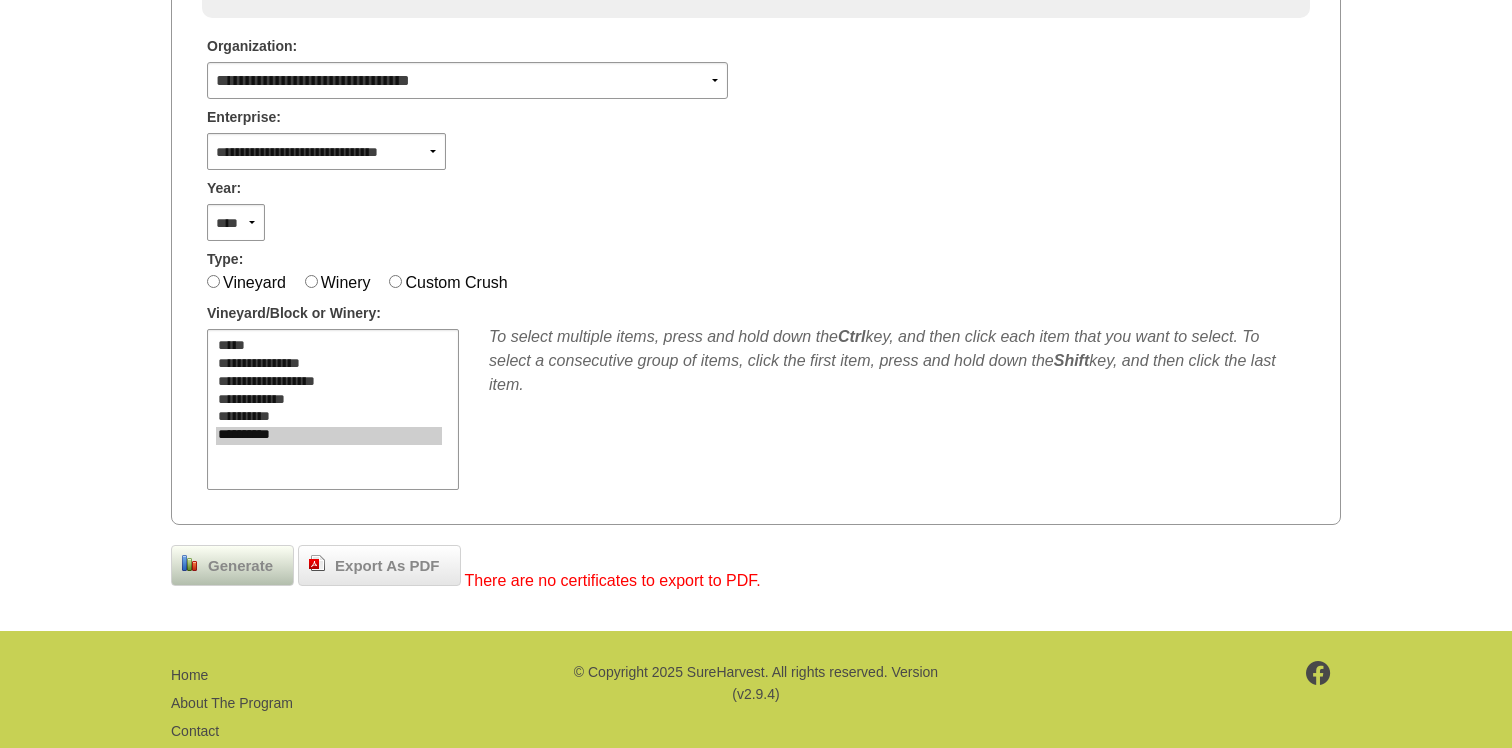 click on "Generate" at bounding box center [240, 566] 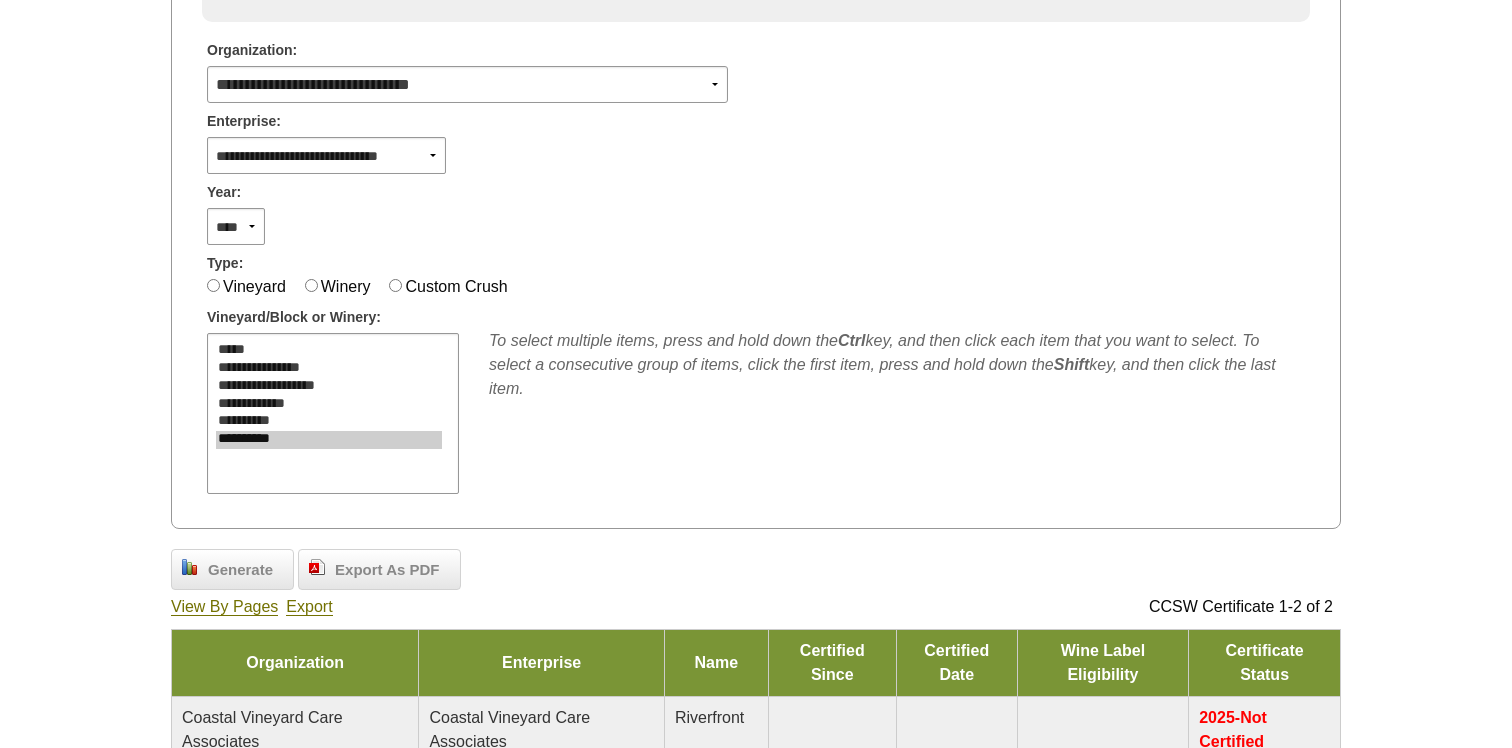 scroll, scrollTop: 388, scrollLeft: 0, axis: vertical 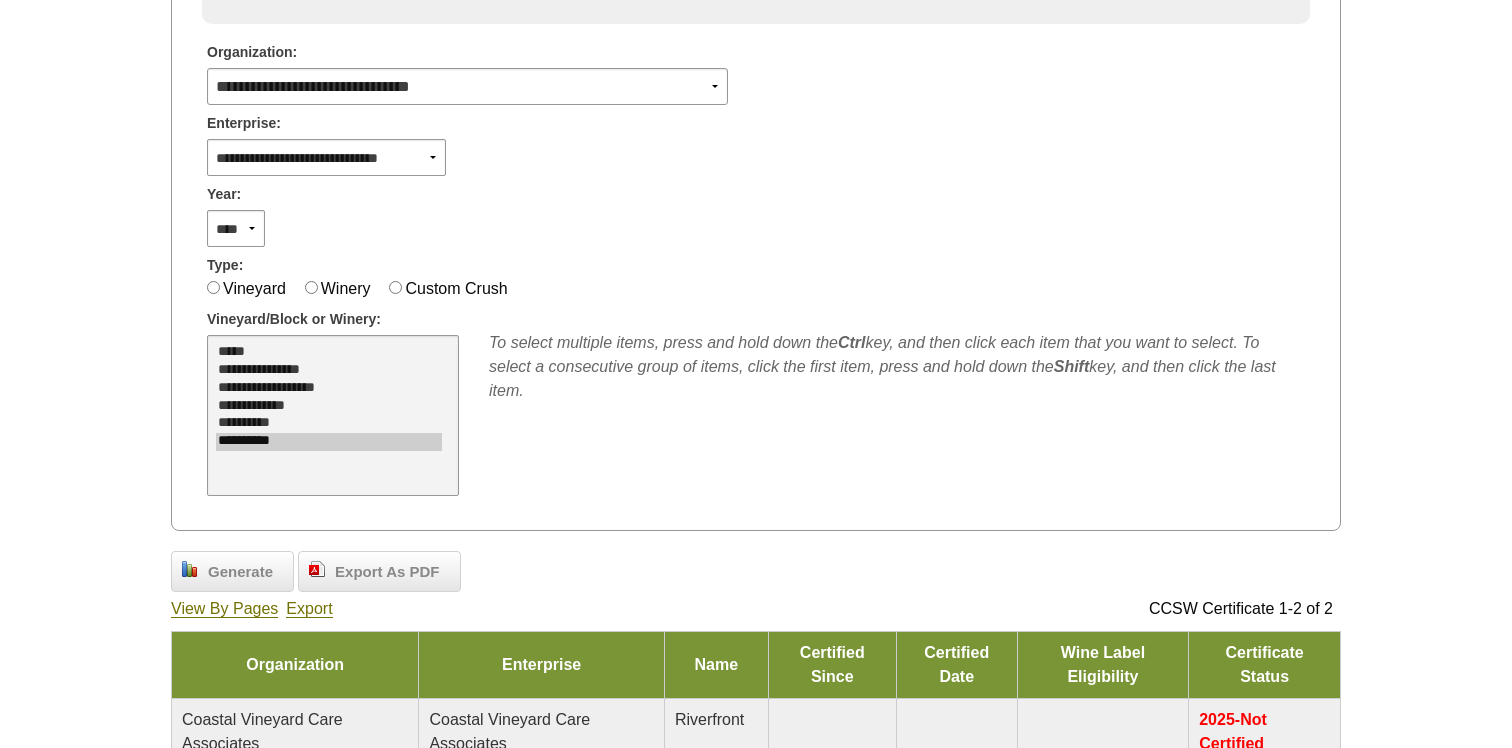select on "**" 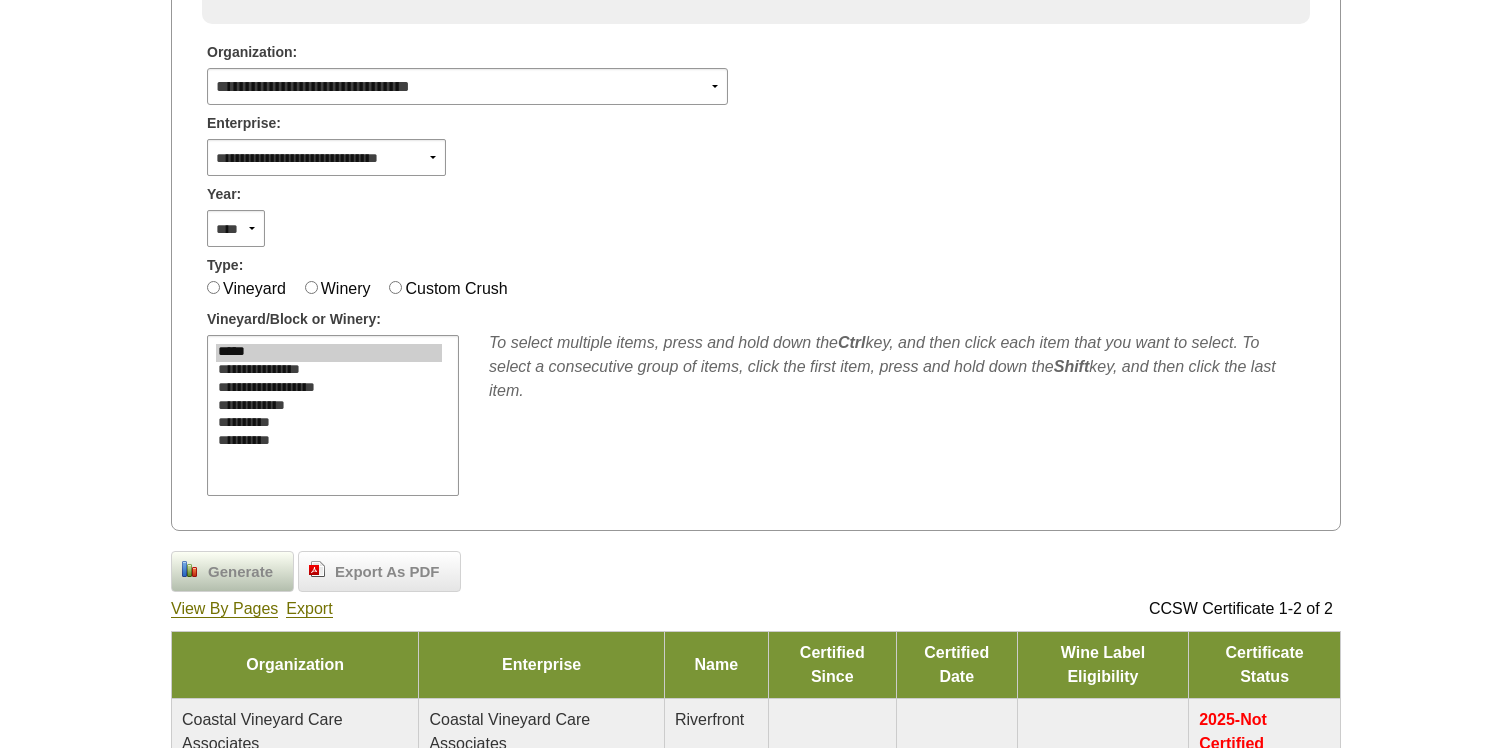click on "Generate" at bounding box center (240, 572) 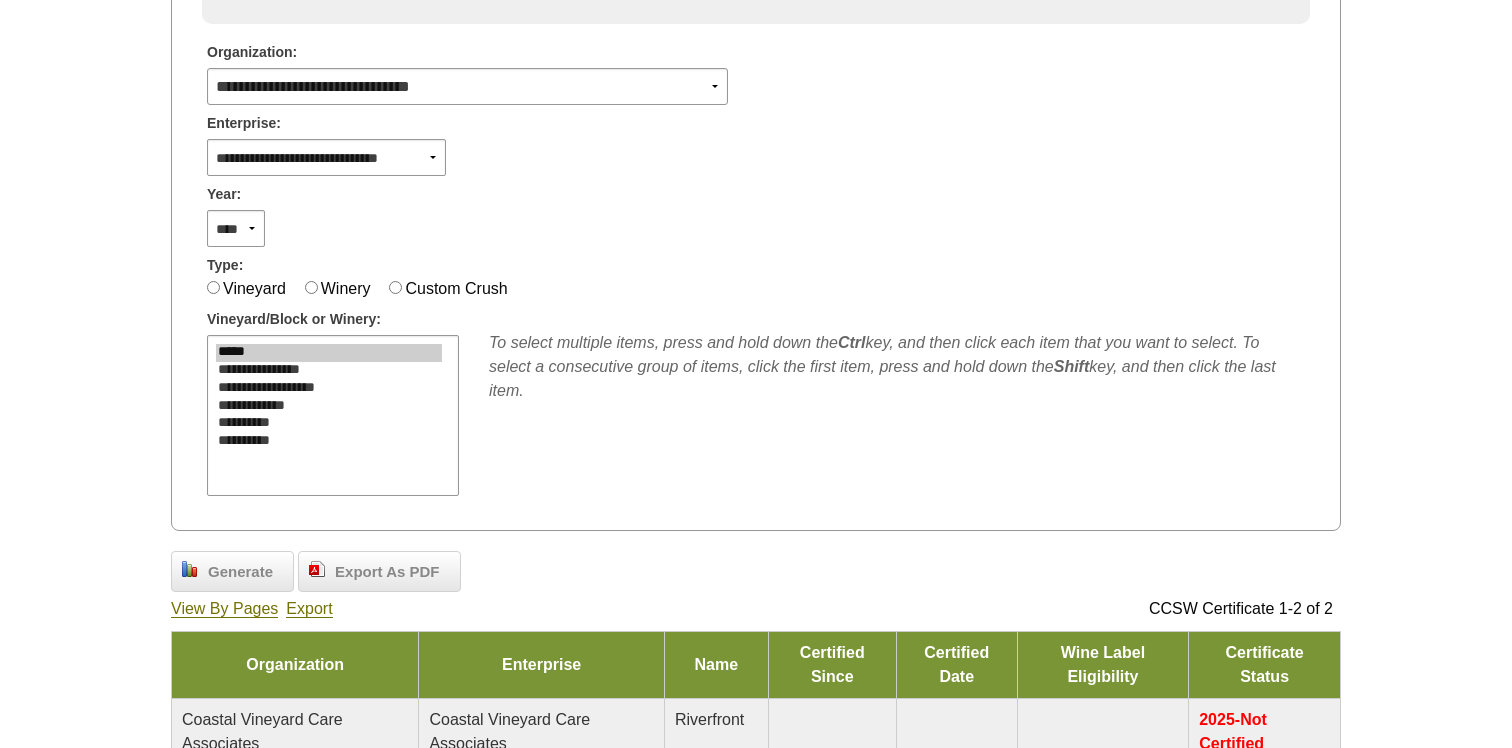 scroll, scrollTop: 597, scrollLeft: 0, axis: vertical 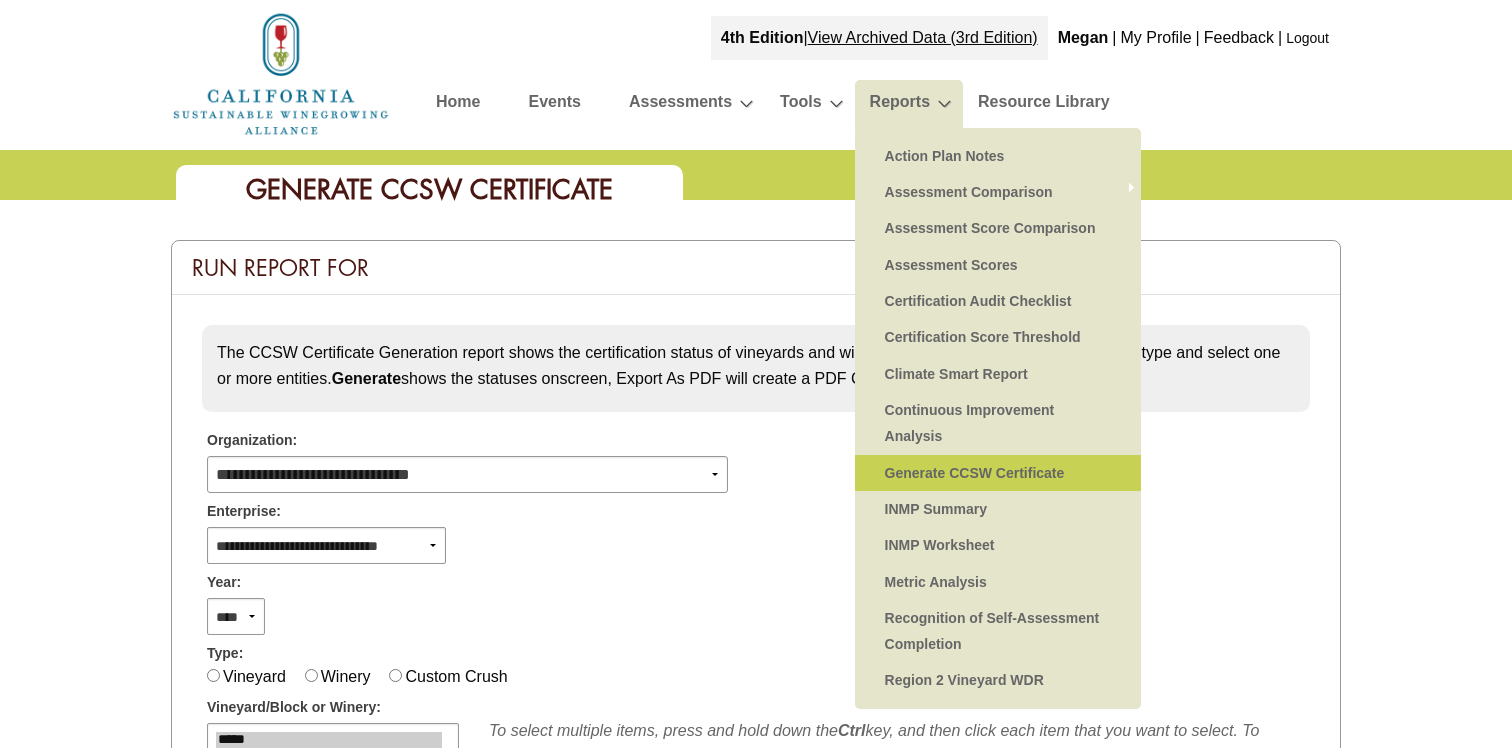 click on "Generate CCSW Certificate" at bounding box center (998, 473) 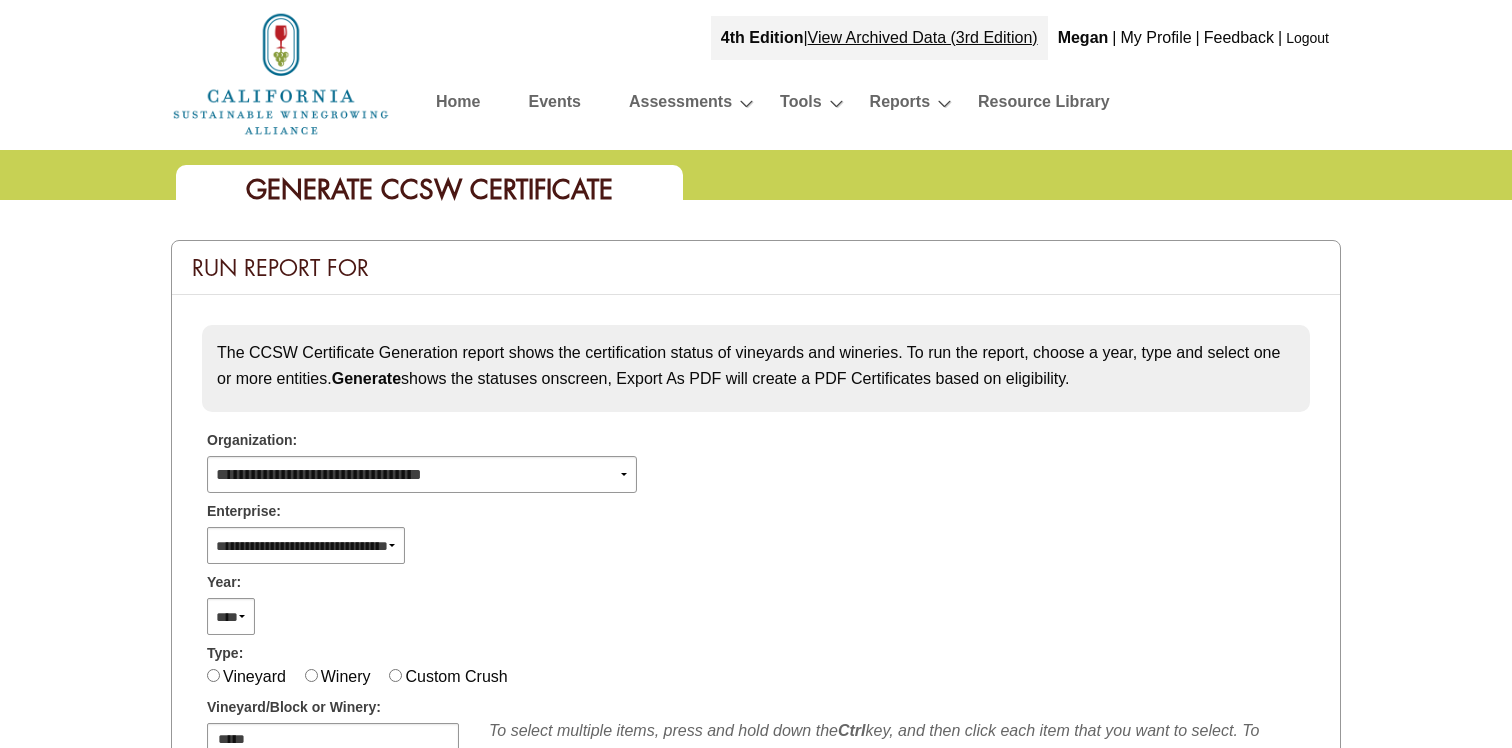 select 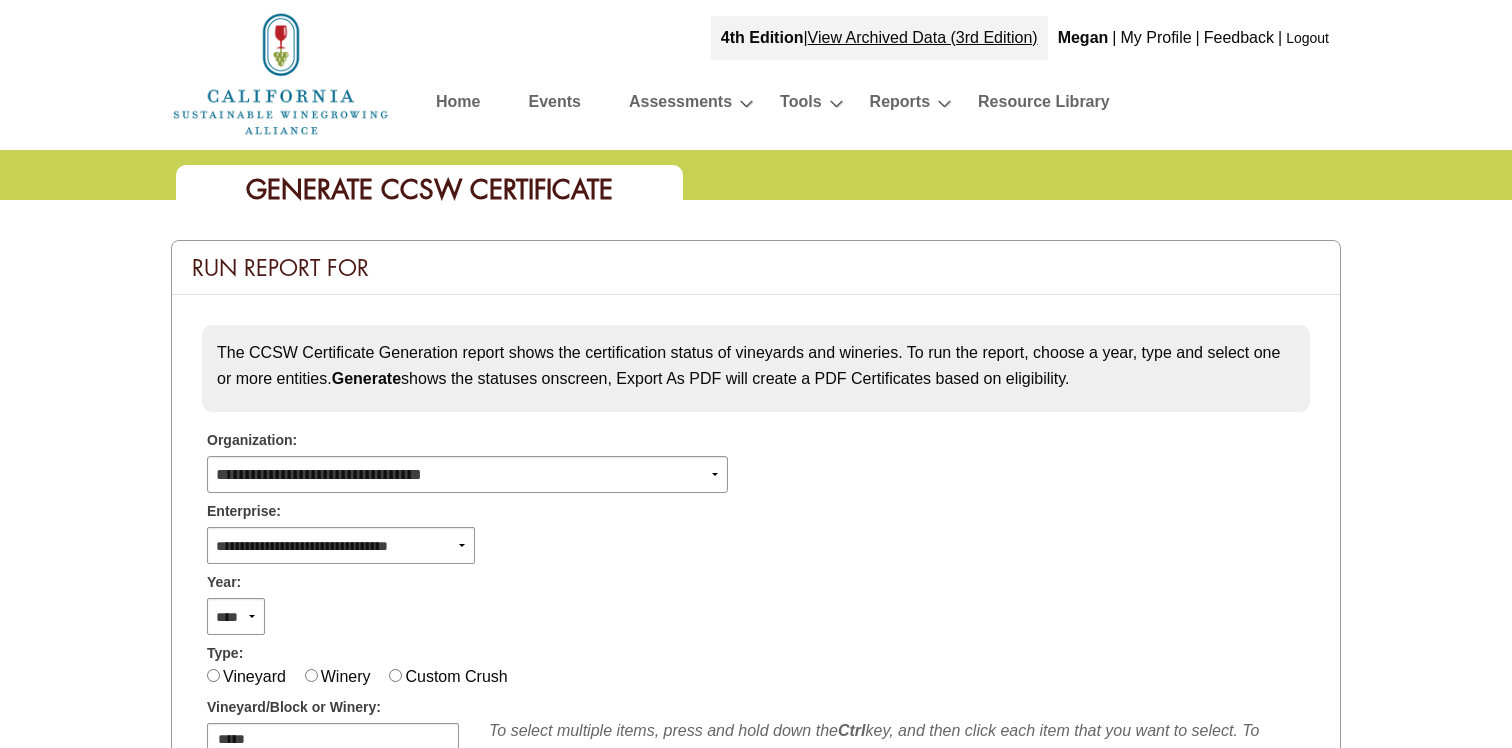 scroll, scrollTop: 0, scrollLeft: 0, axis: both 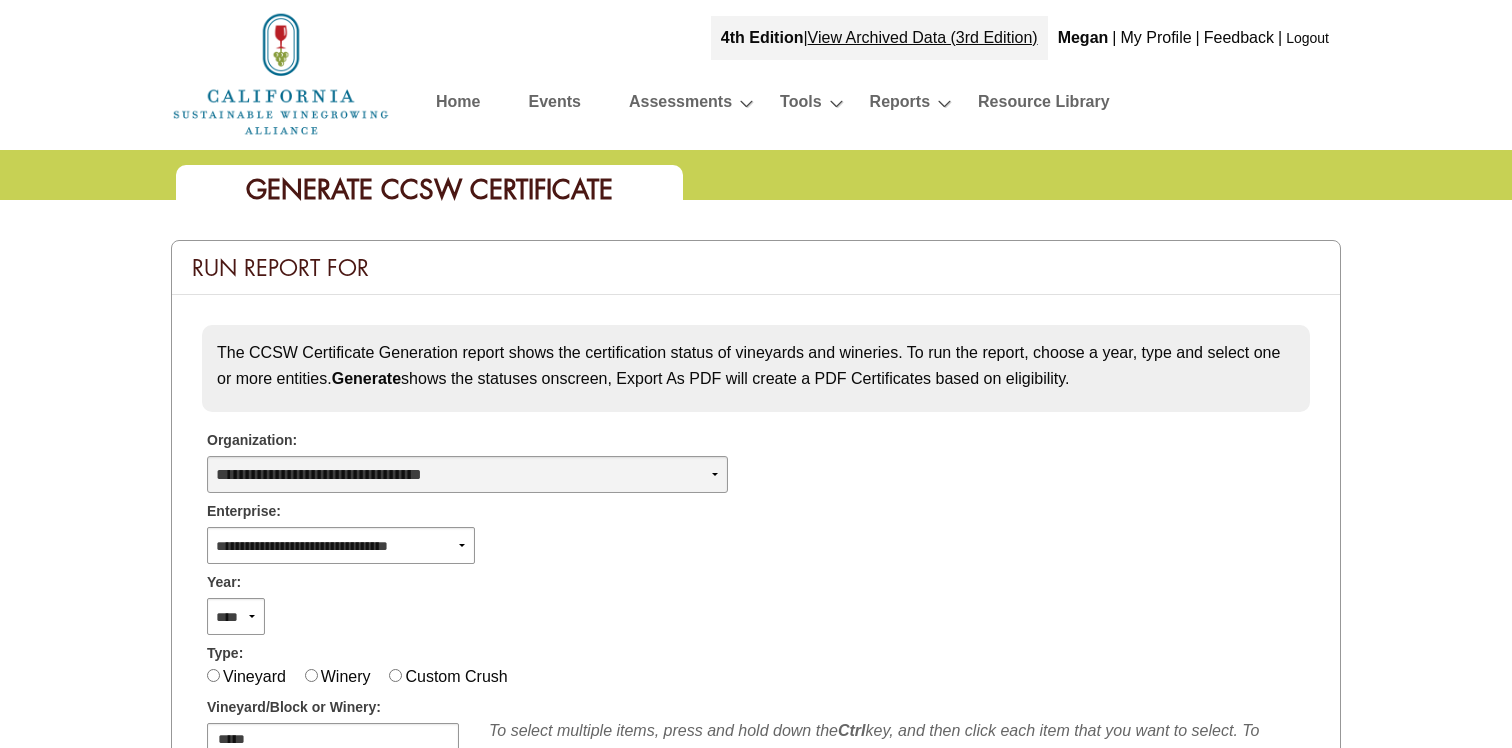 click on "**********" at bounding box center [467, 474] 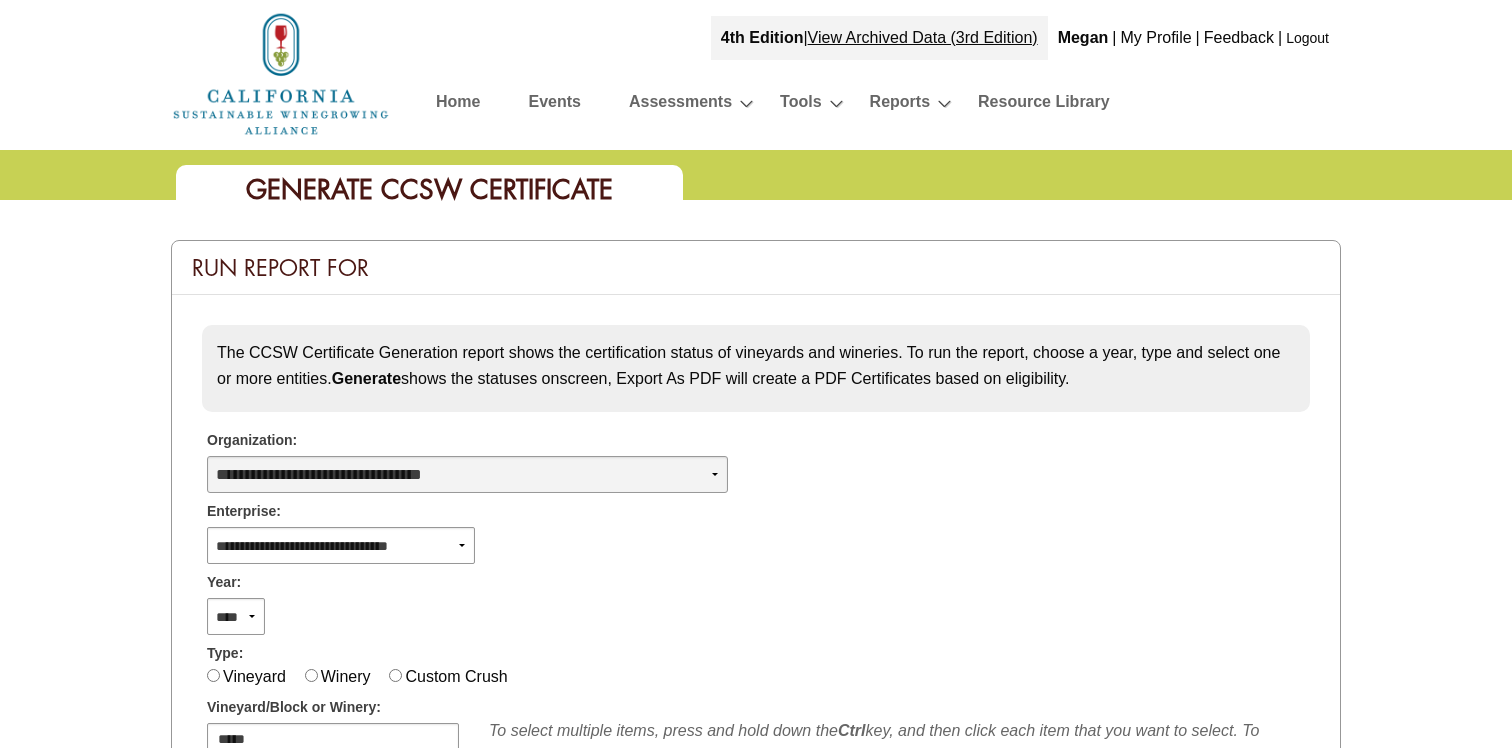 select on "****" 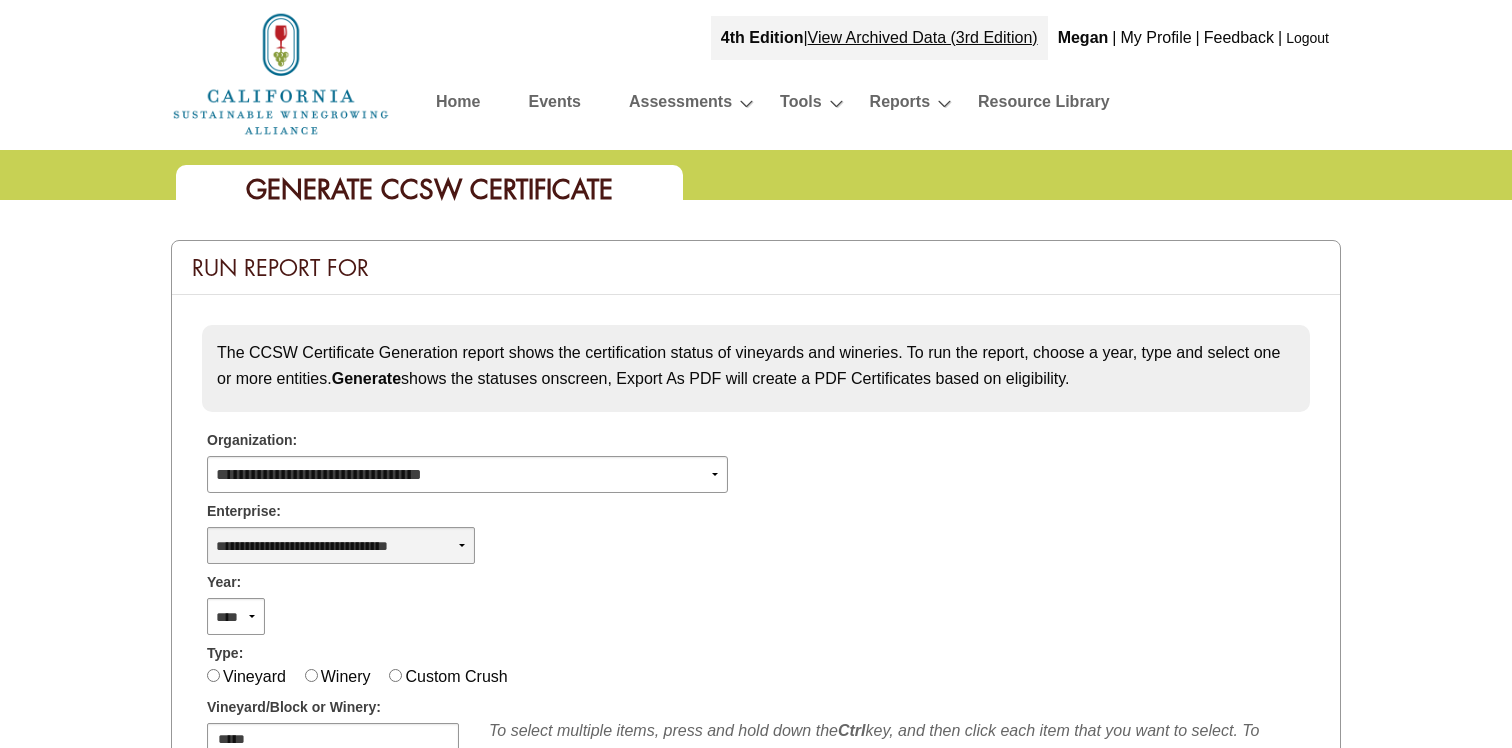 click on "**********" at bounding box center [341, 545] 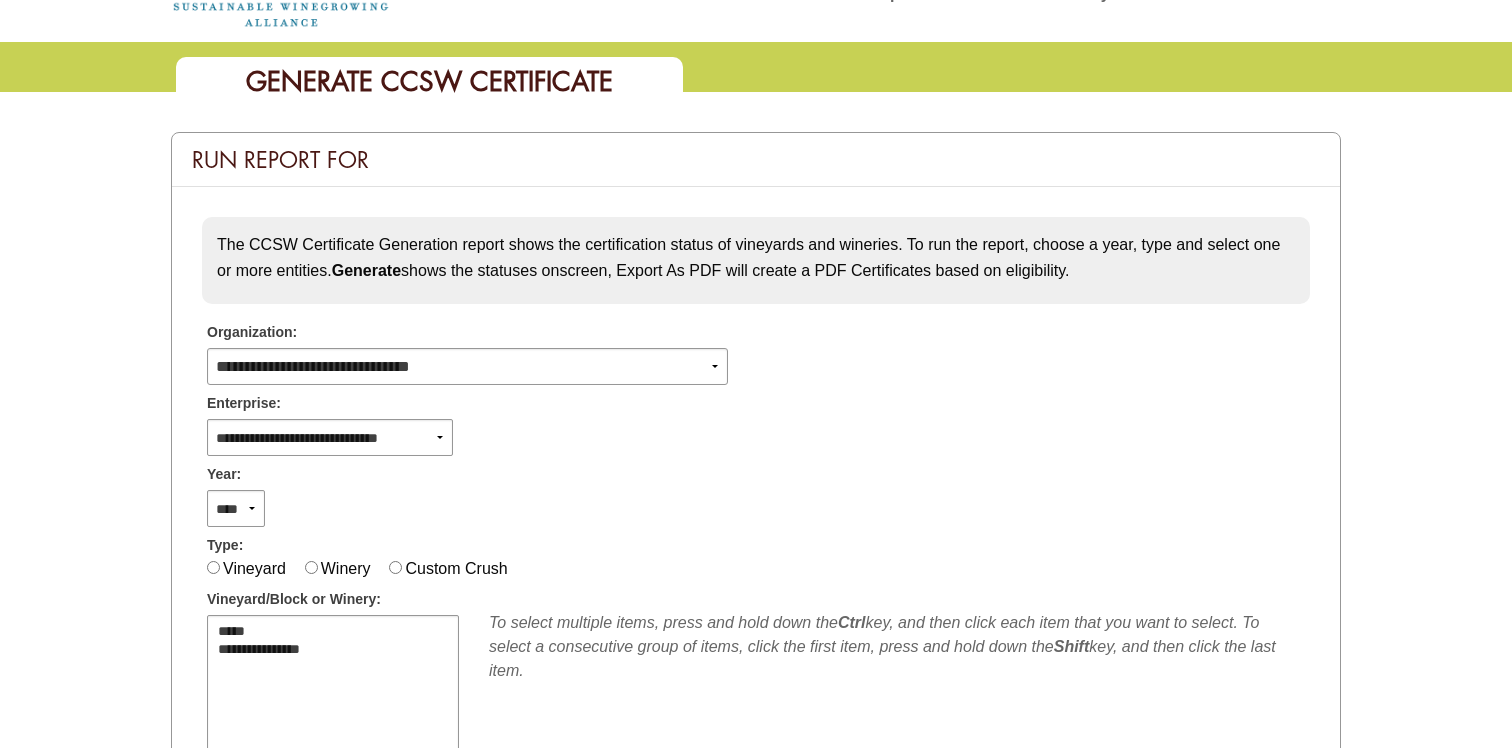 scroll, scrollTop: 133, scrollLeft: 0, axis: vertical 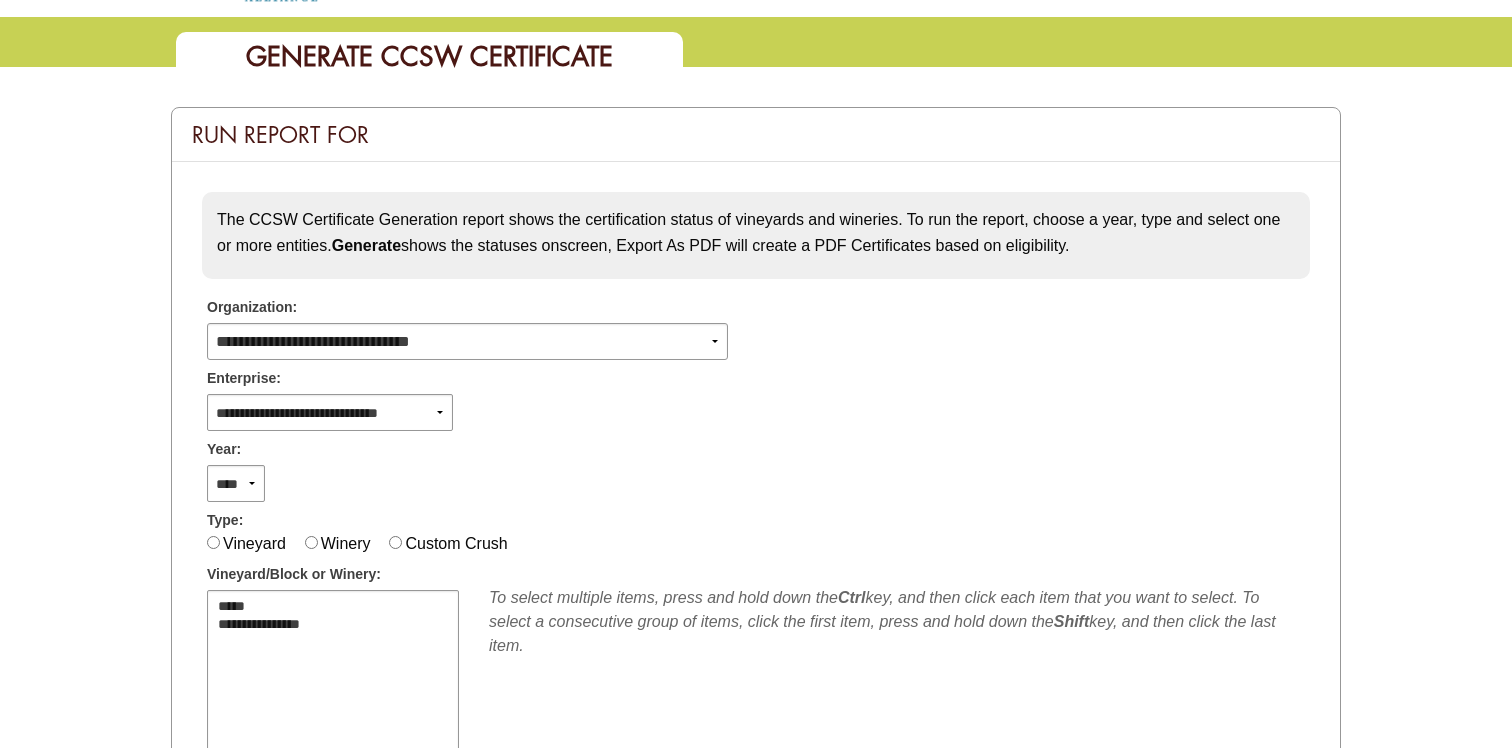click on "****
****
****
****
****
****
****
****
****
****
****
****
****
****" at bounding box center [756, 481] 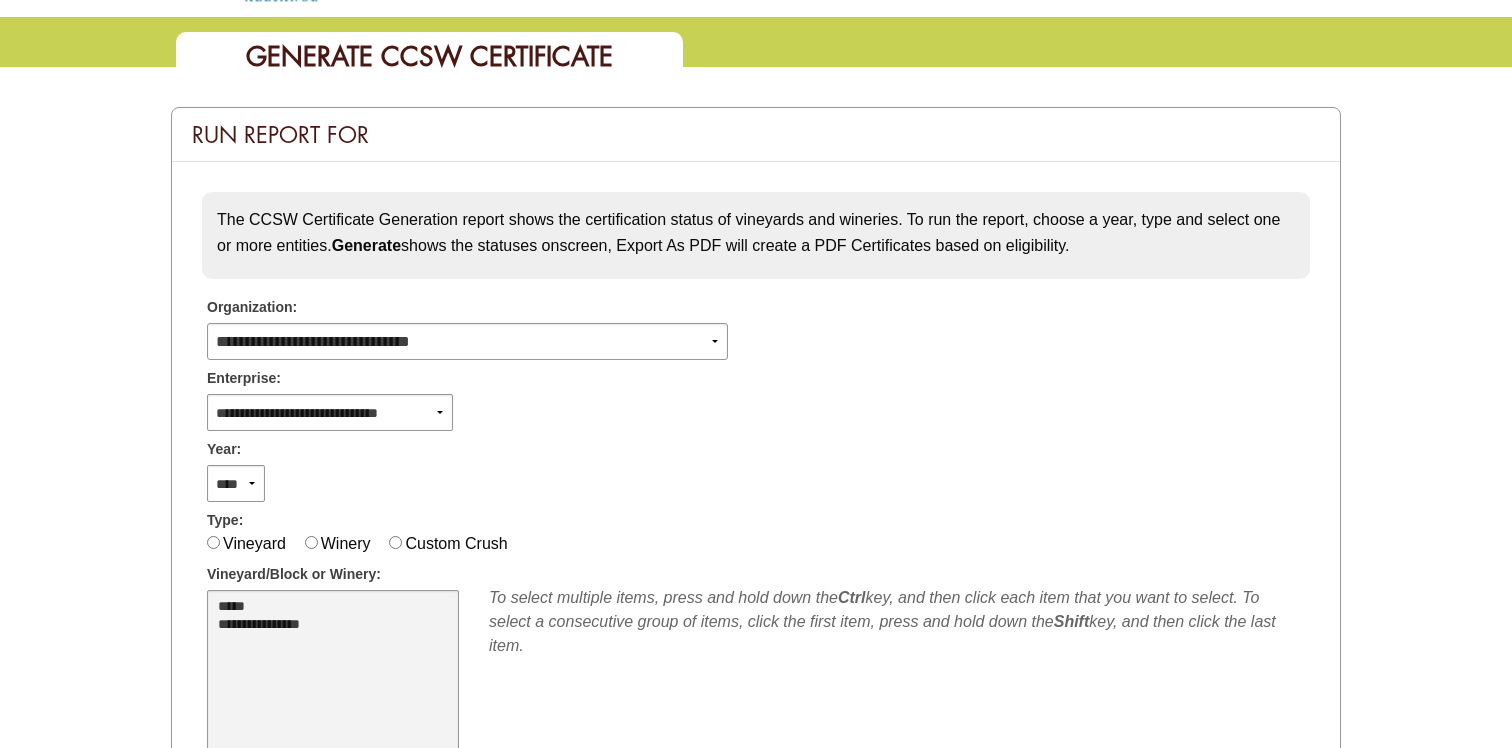 select on "****" 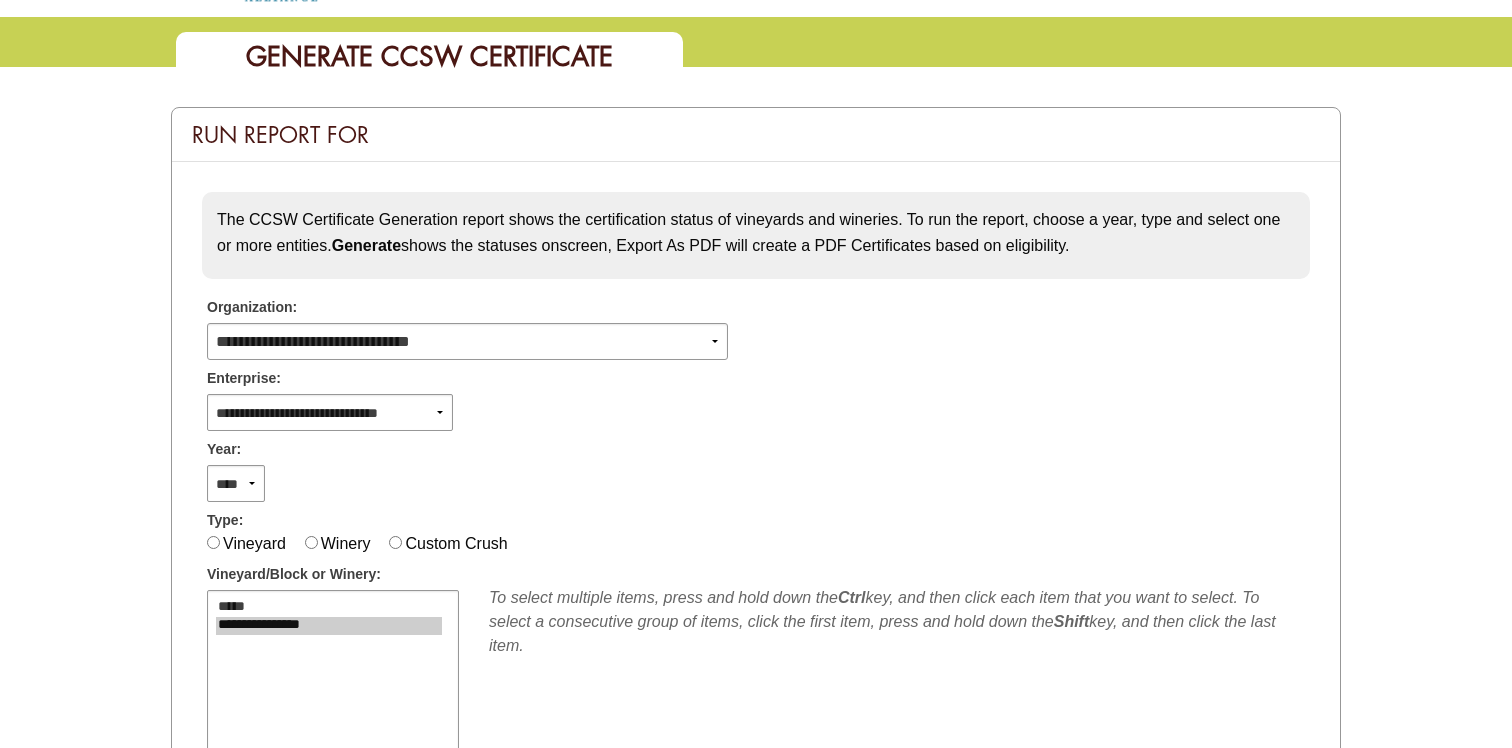 click on "Year:" at bounding box center [756, 446] 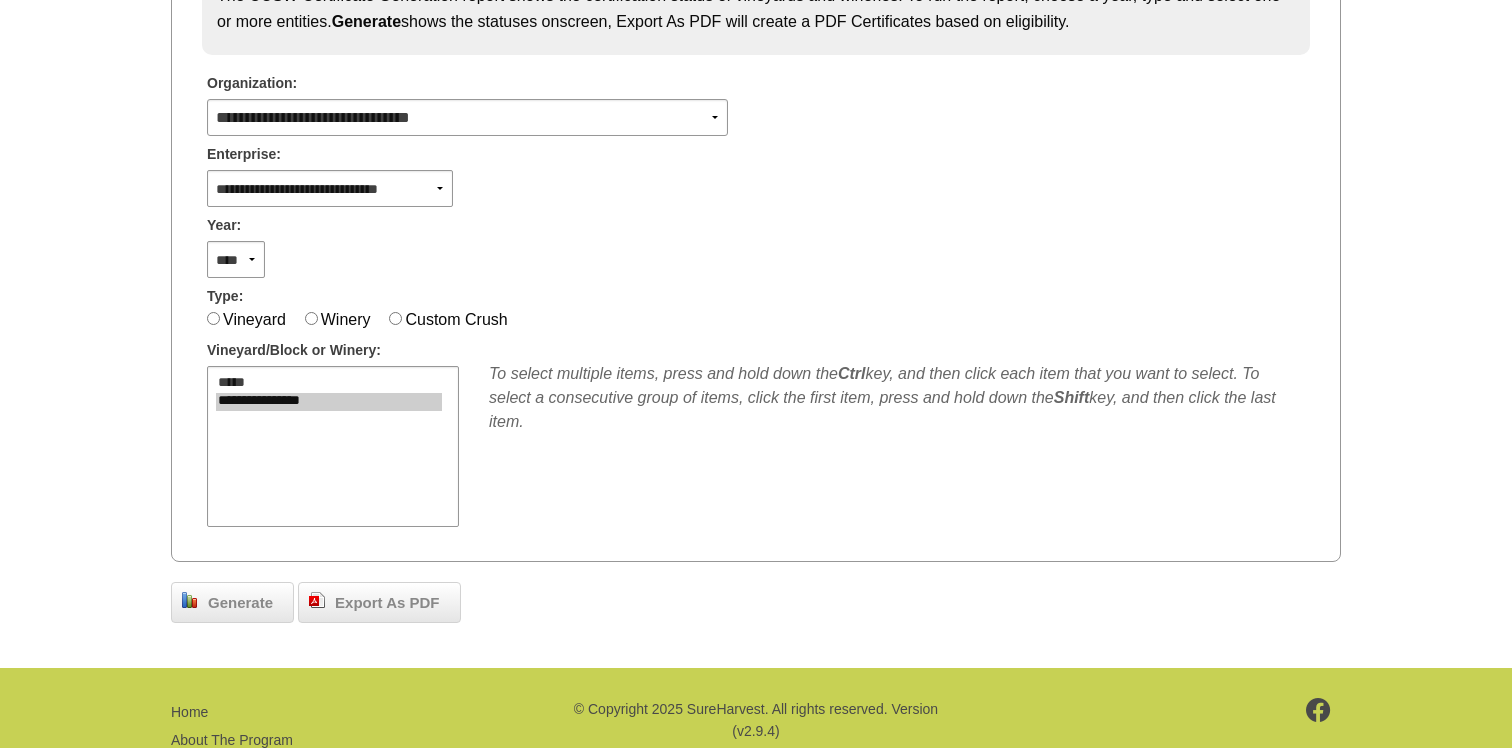 scroll, scrollTop: 438, scrollLeft: 0, axis: vertical 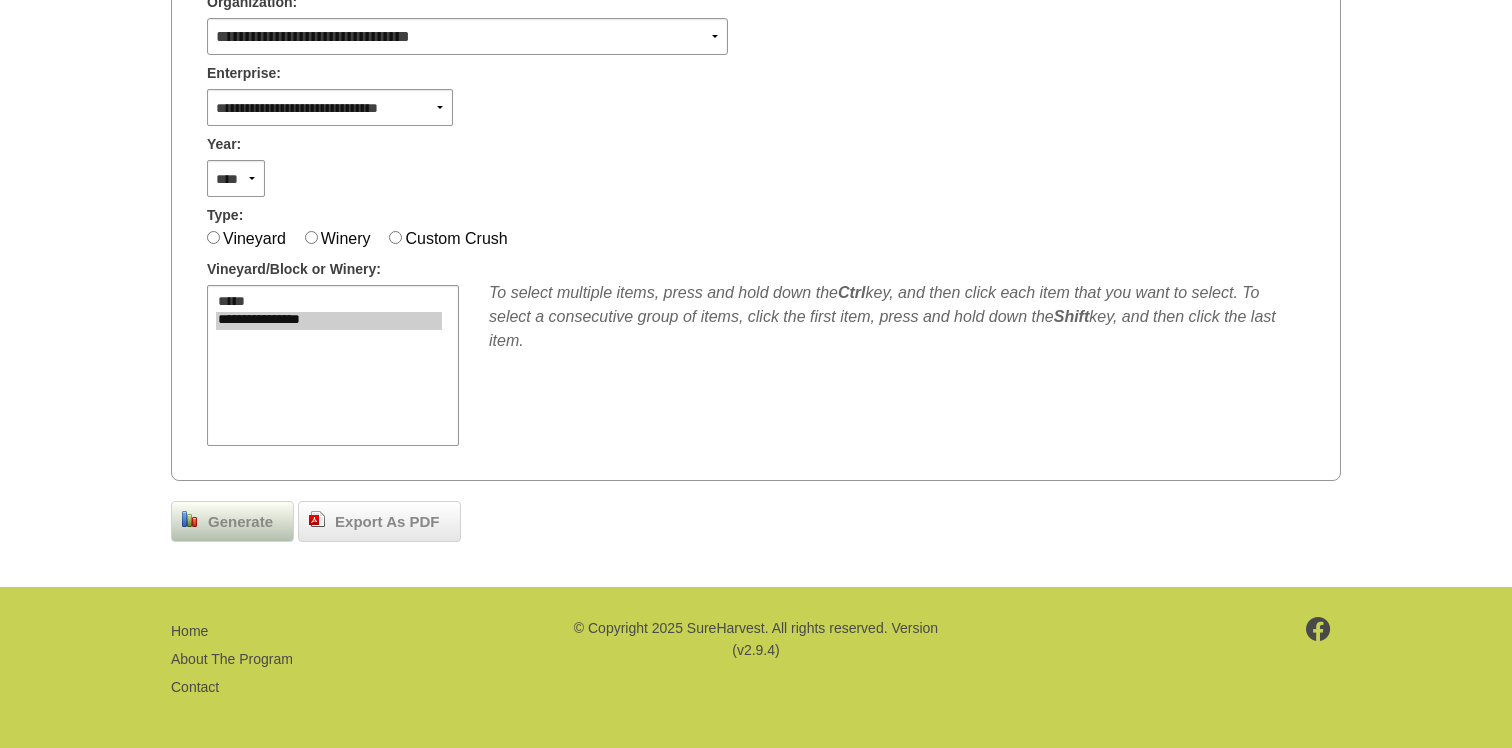 click on "Generate" at bounding box center (240, 522) 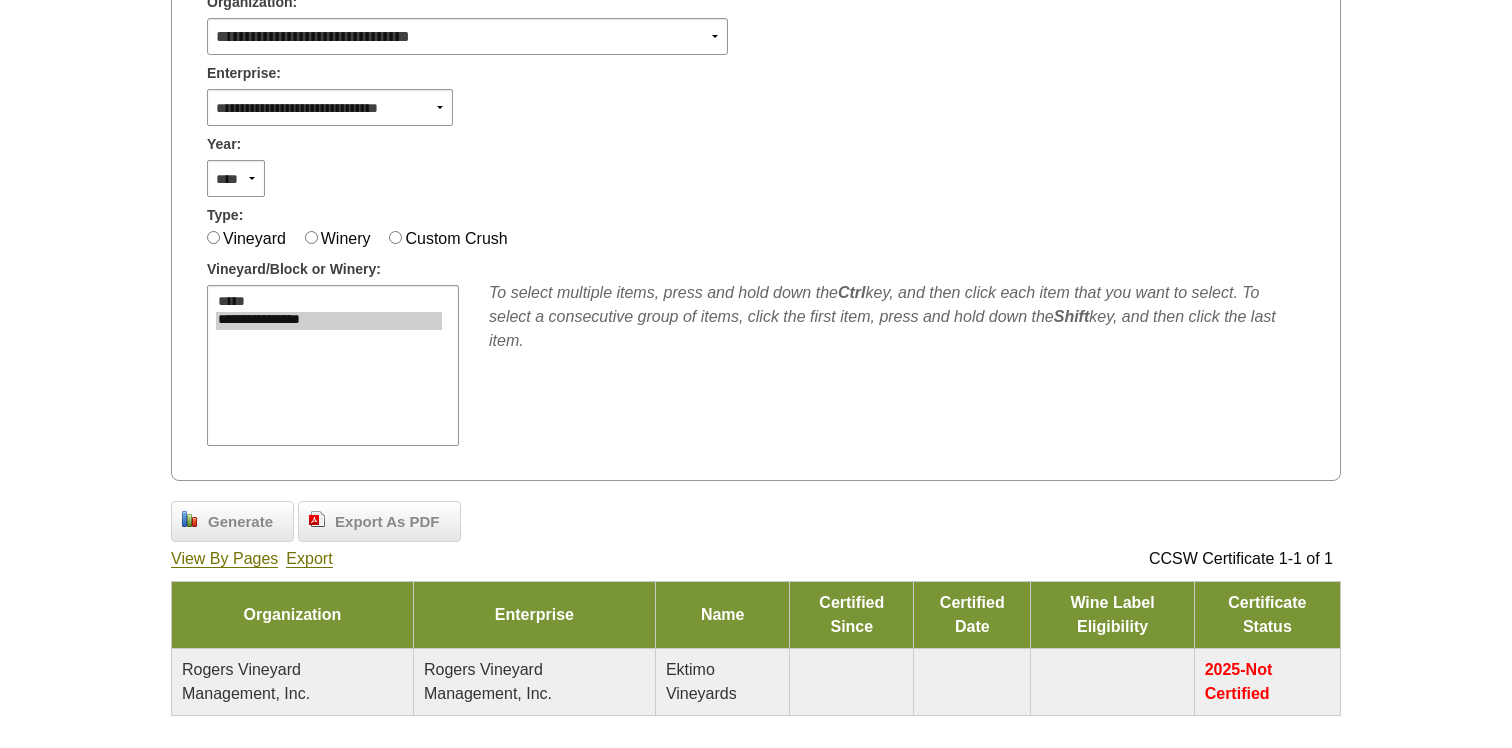 scroll, scrollTop: 0, scrollLeft: 0, axis: both 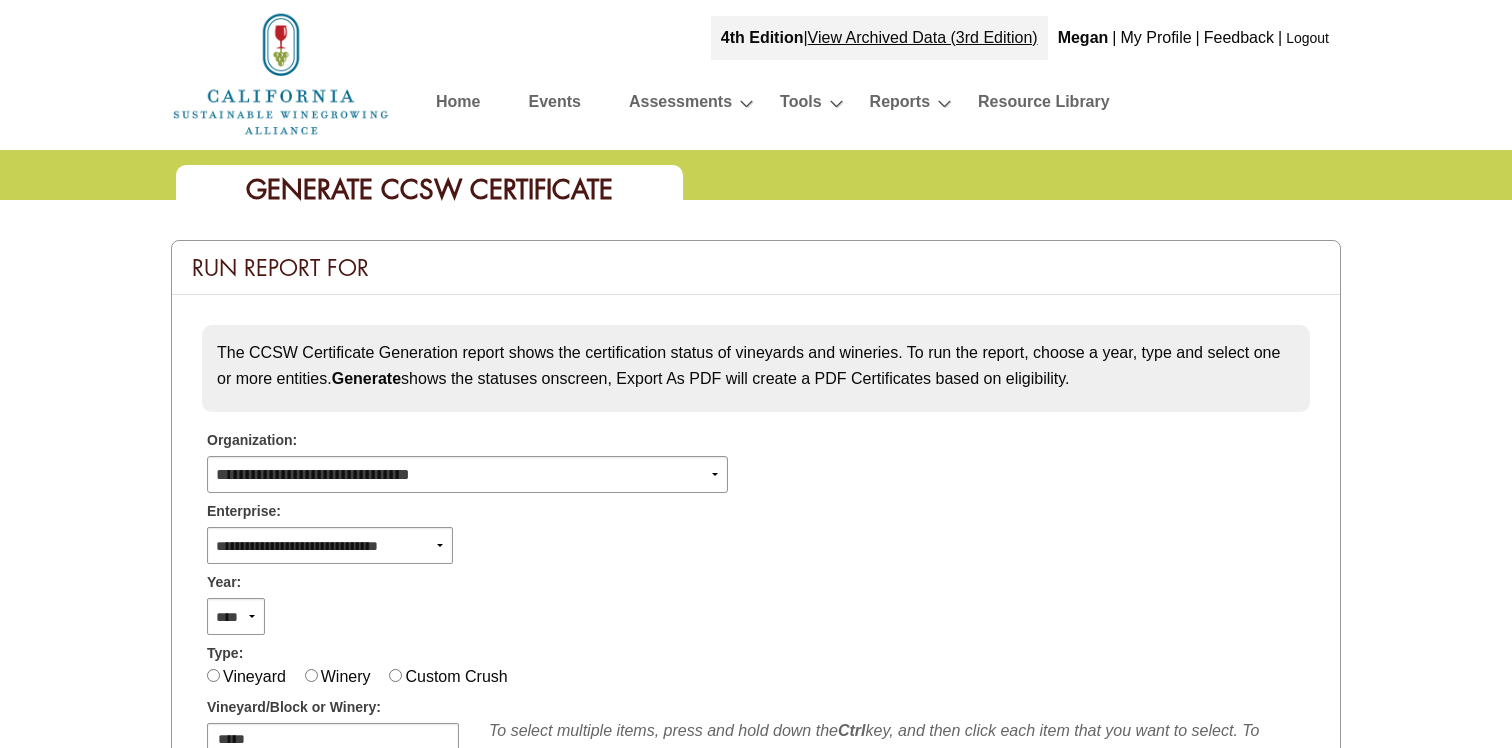 click on "Logout" at bounding box center [1307, 38] 